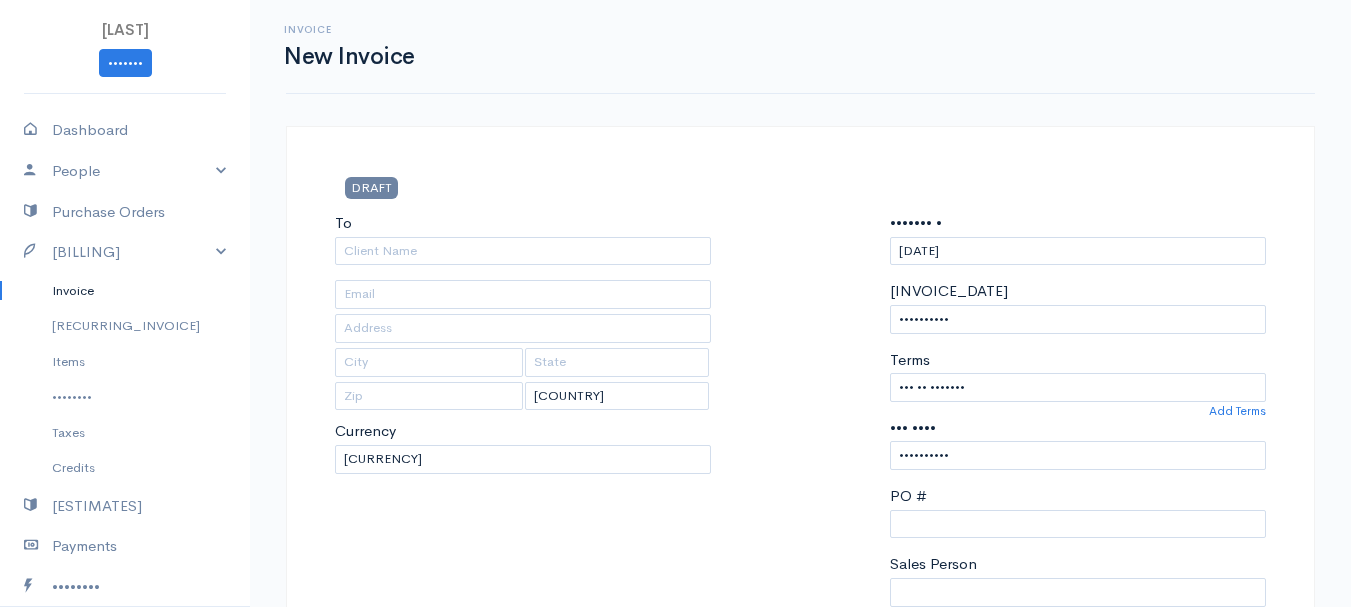 scroll, scrollTop: 0, scrollLeft: 0, axis: both 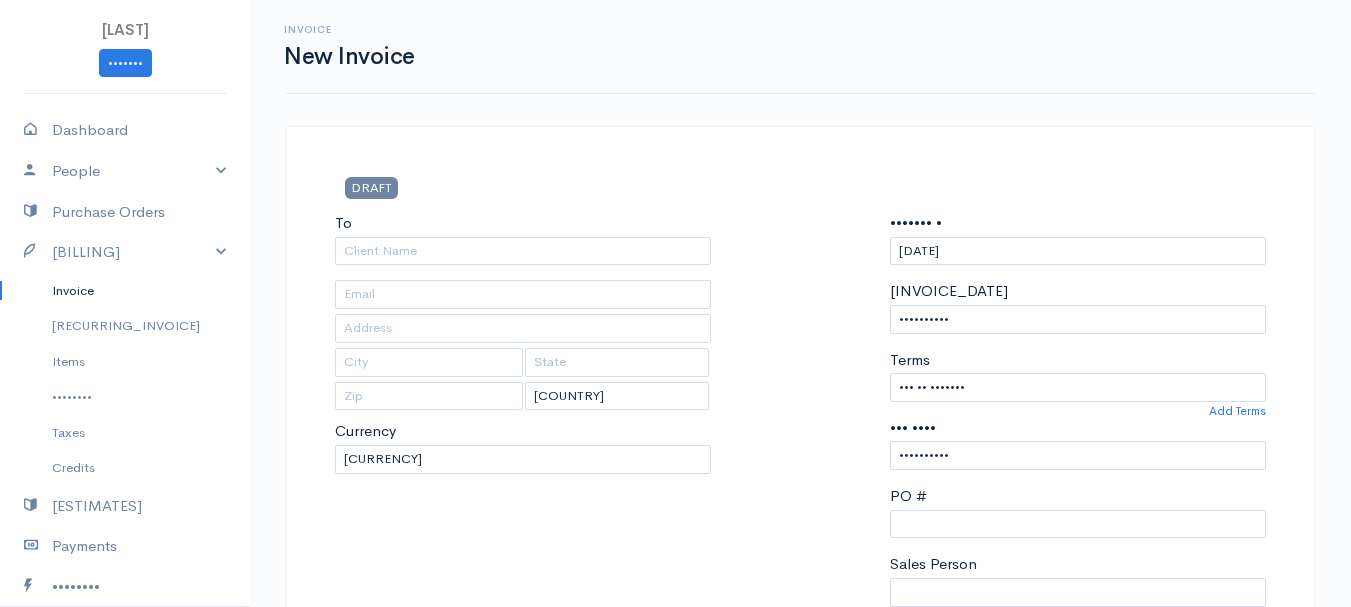 click on "Invoice" at bounding box center [125, 291] 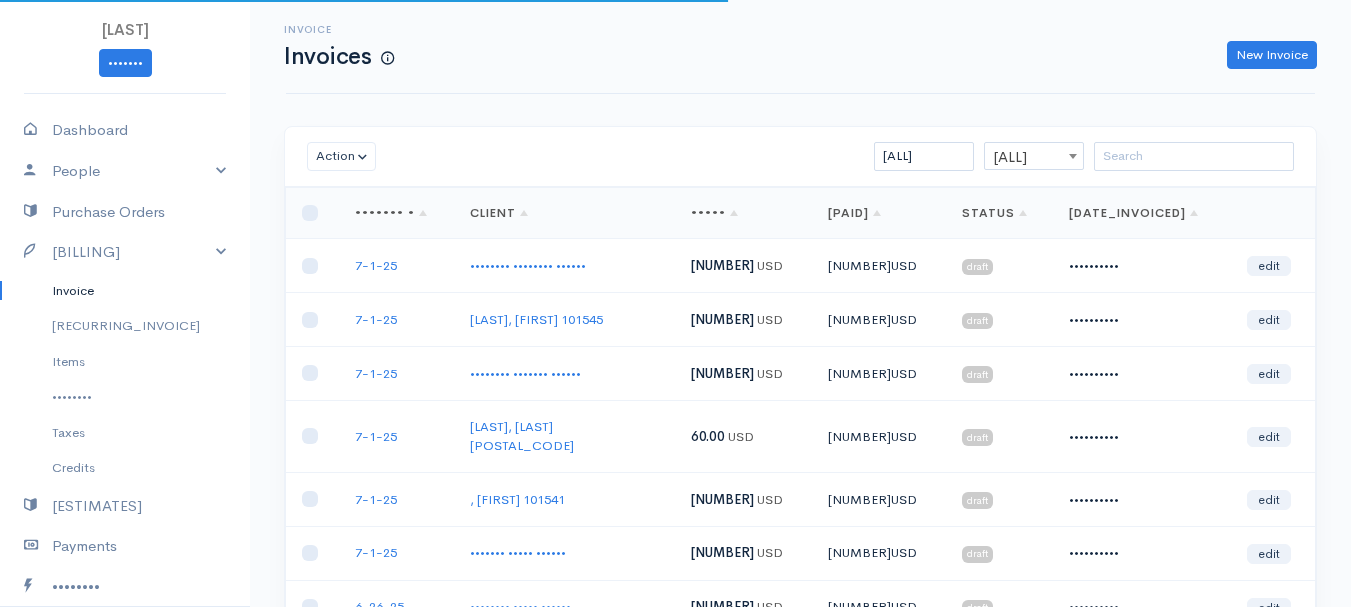 click on "DRAFT To [LAST], [FIRST]         [NUMBER] [NUMBER] [STREET] [CITY] [STATE] [POSTAL_CODE] [COUNTRY] [COUNTRY] [COUNTRY] [COUNTRY]" at bounding box center (800, 508) 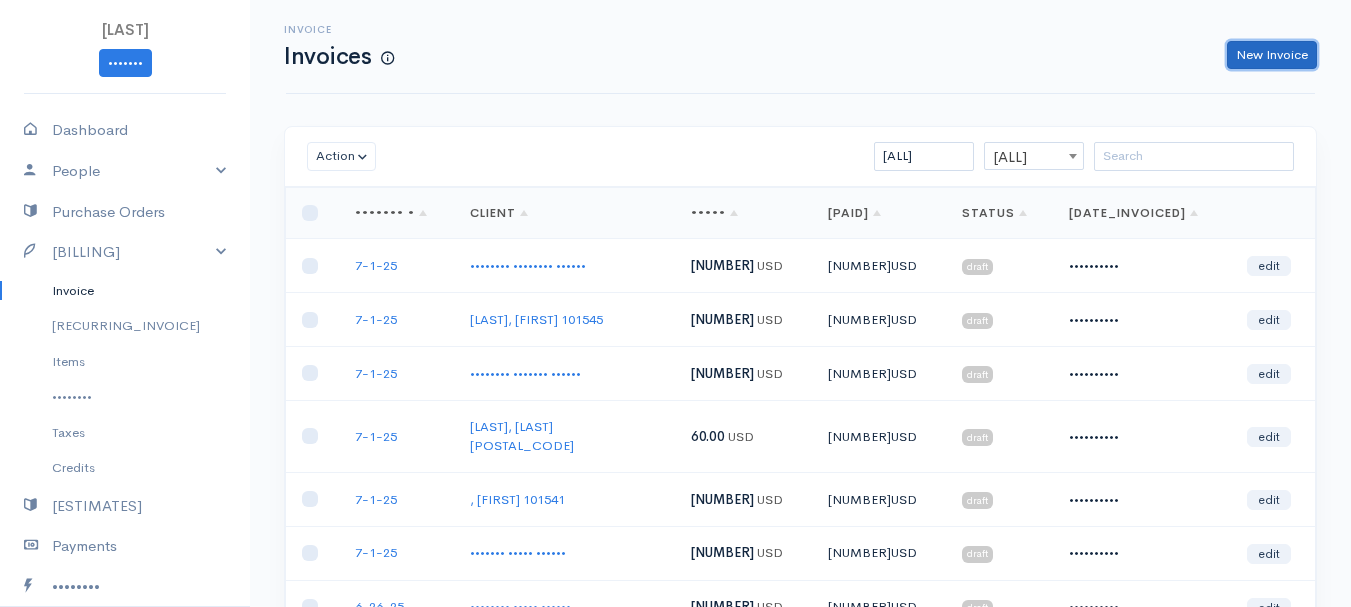 click on "New Invoice" at bounding box center (1272, 55) 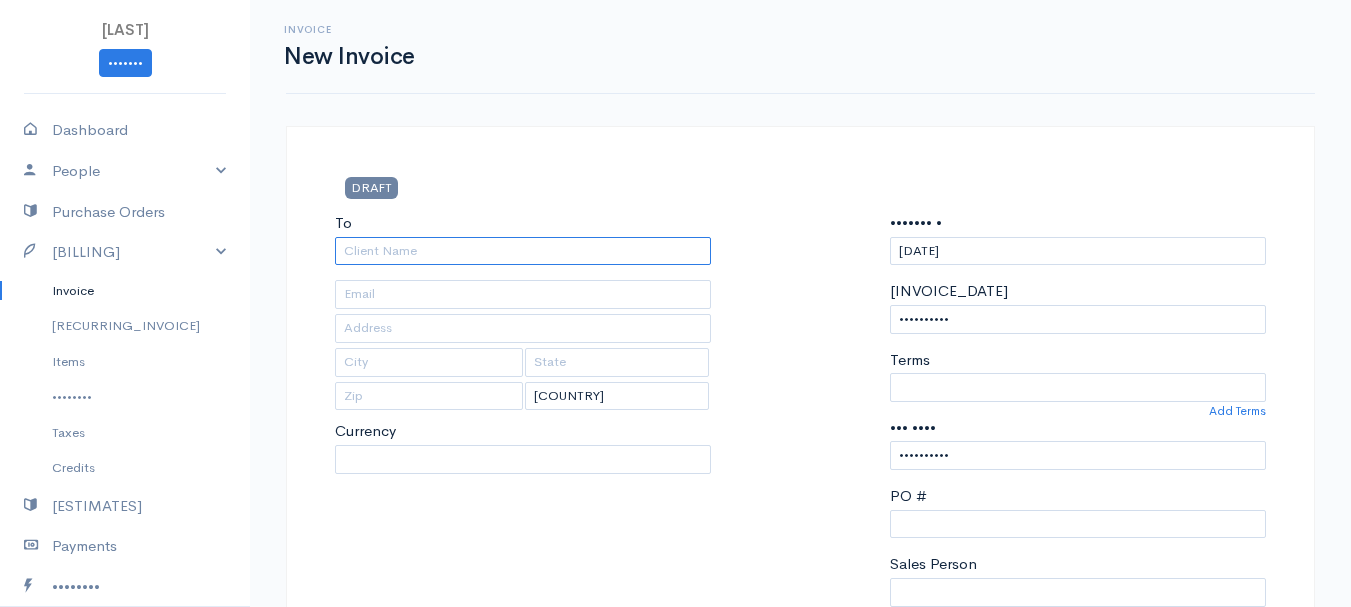 click on "To" at bounding box center (523, 251) 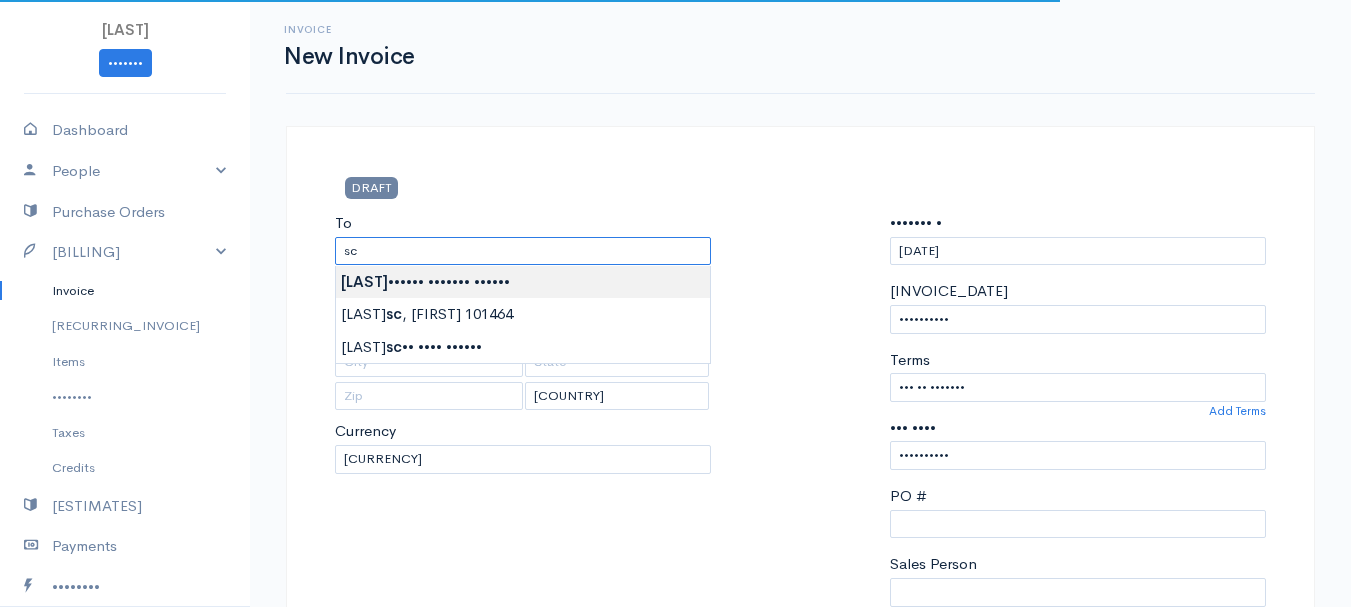 type on "•••••••• •••••••      ••••••" 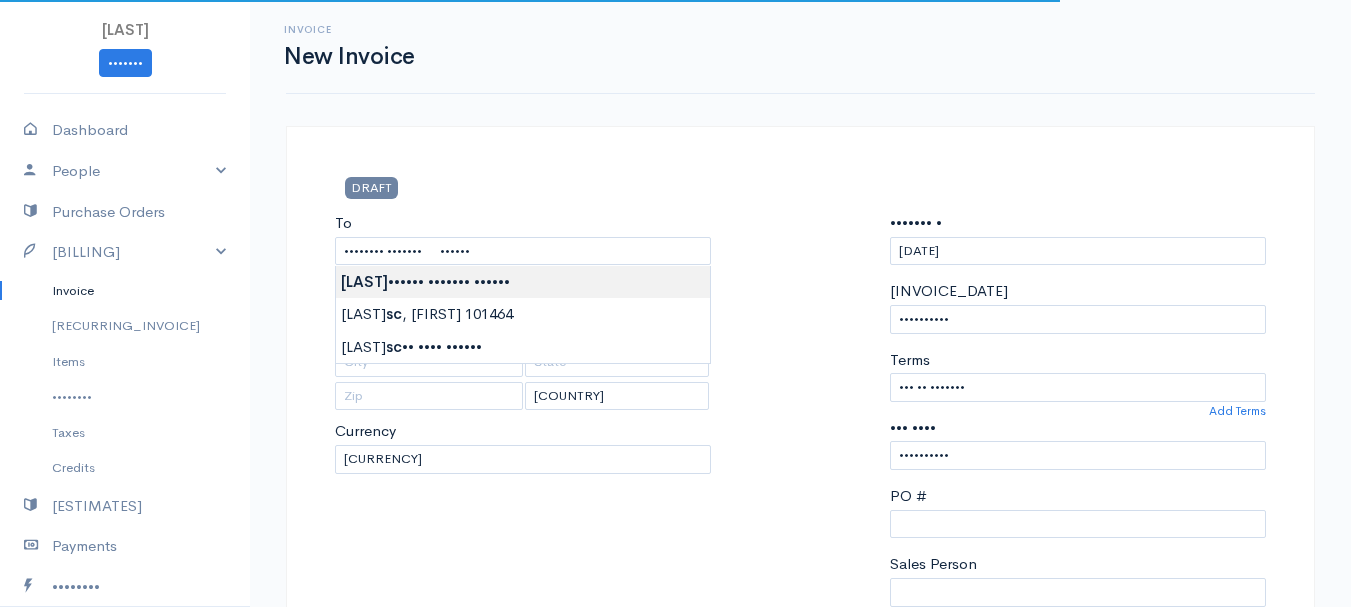 click on "•••• ••••••••••••••••
•••••••
•••••••••
••••••
•••••••
•••••••
••••• •••••
•••••••• ••••••
•••••••
•••••••
••••••••• •••••••
•••••
••••••••
•••••
•••••••
•••••••••
••••••••
••••••••
••••• ••••
••••••••
•••••••
••••••••
•• •••••••••••••
••••••
••••
•••••••••••••• ••••
•••••••
••• •••••••
••••• •• •••••••• •••••••      •••••• ••••••• •••••••• •••••• •••••• •••••• •••••• ••••••• ••••••••••• ••••••• ••••••• •••••••• ••••• ••••••• •••••••• •••••• •••••••••• ••••••• ••• •••••••" at bounding box center (675, 864) 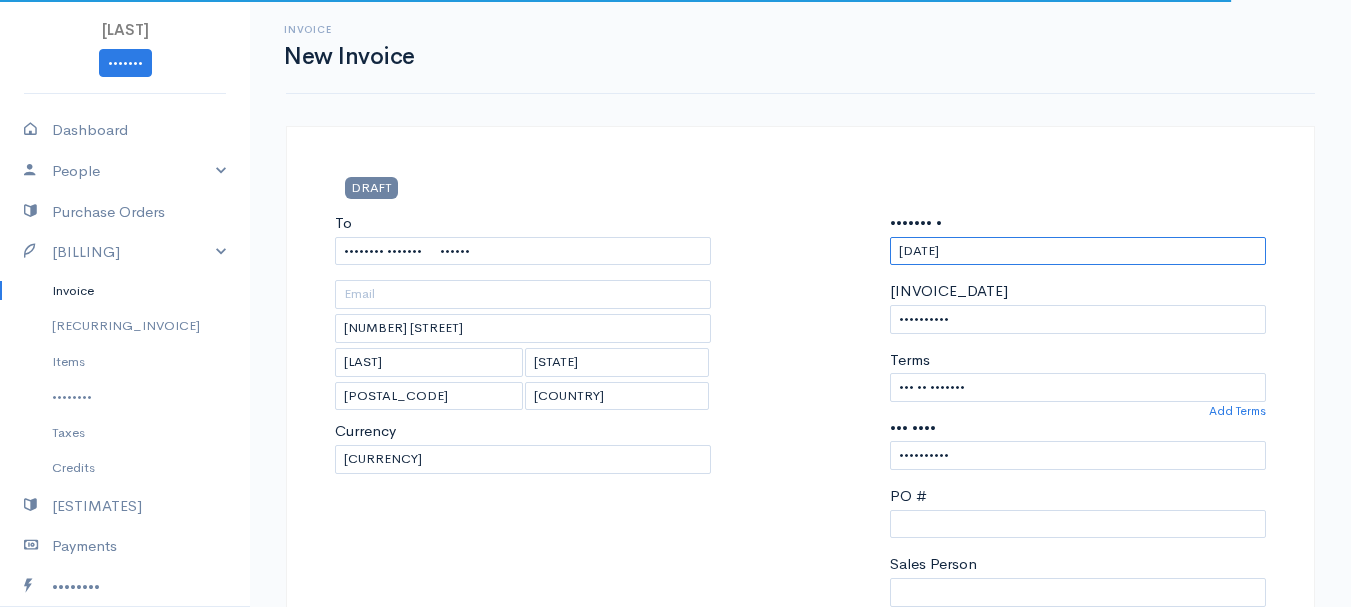 click on "[DATE]" at bounding box center (1078, 251) 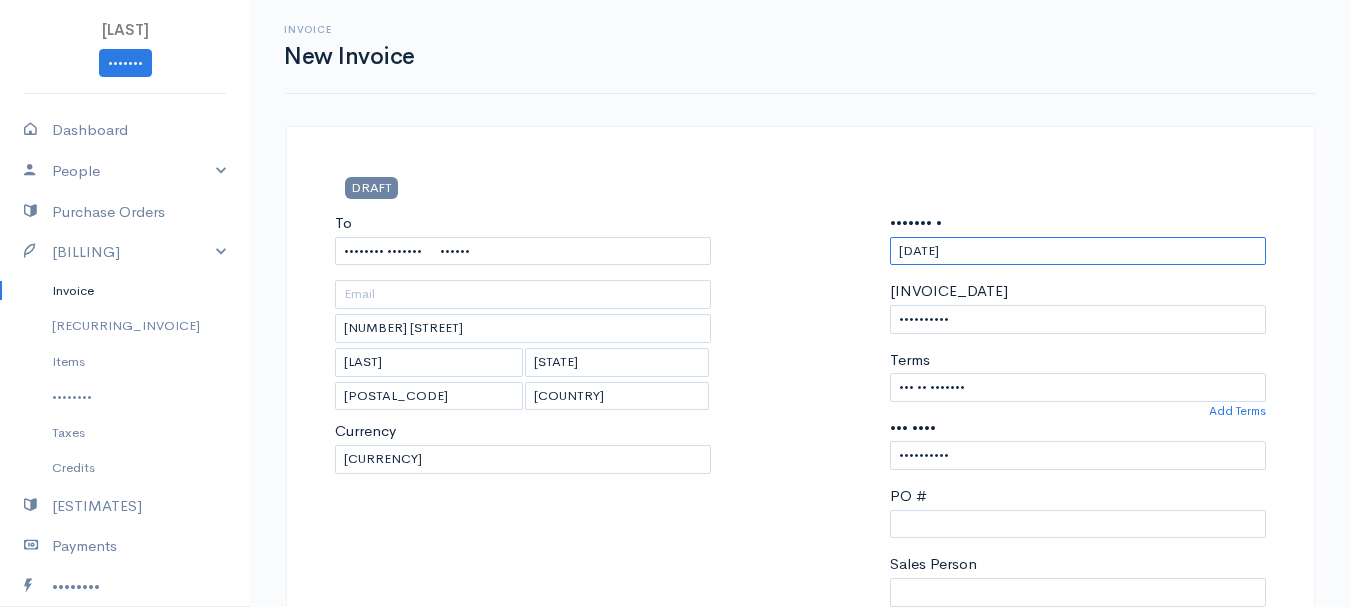 paste on "7-1-25" 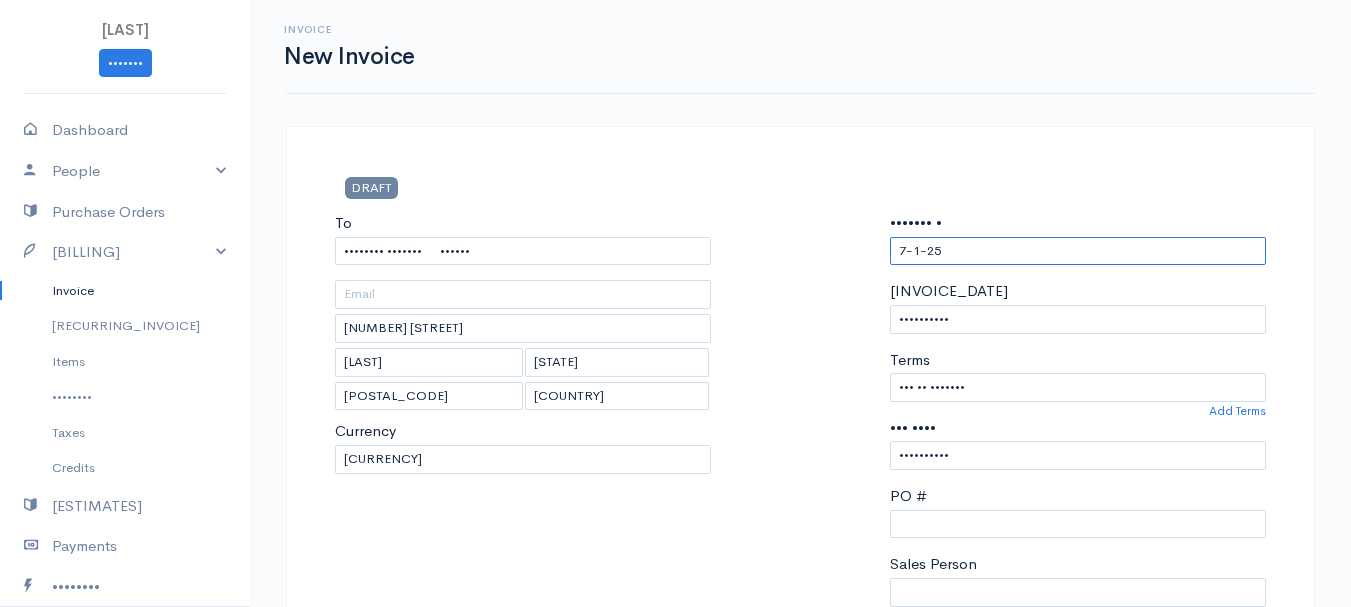 scroll, scrollTop: 400, scrollLeft: 0, axis: vertical 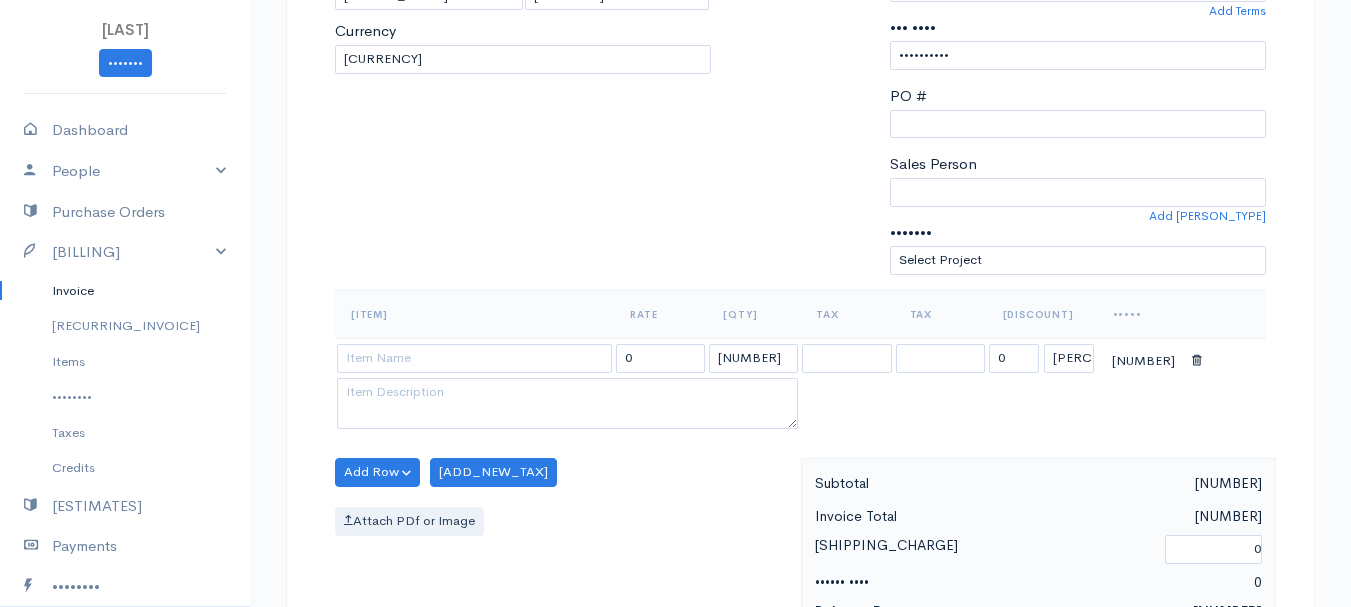 type on "7-1-25" 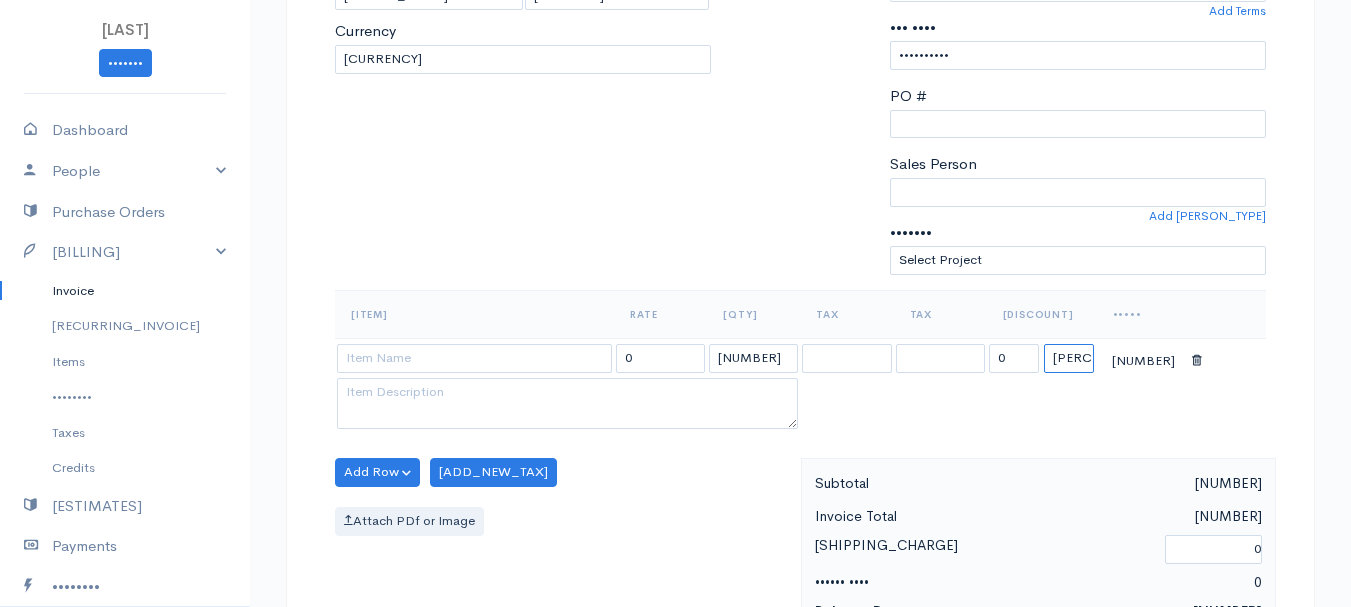 click on "(%) Flat" at bounding box center [1069, 358] 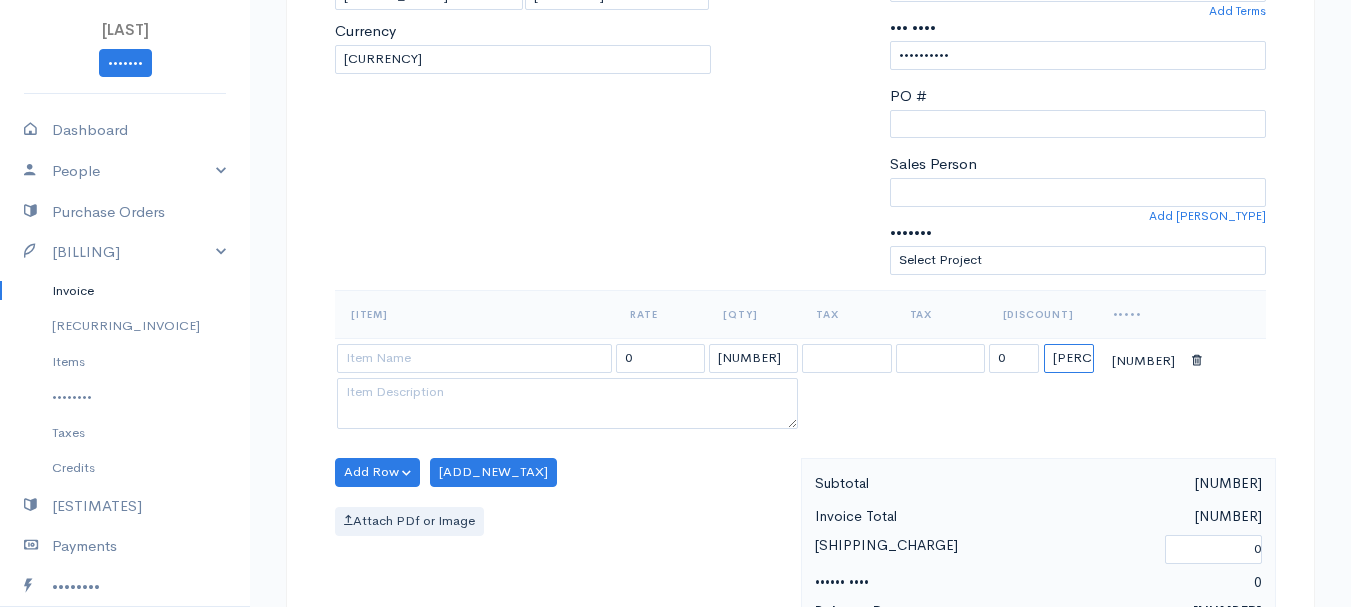 click on "(%) Flat" at bounding box center [1069, 358] 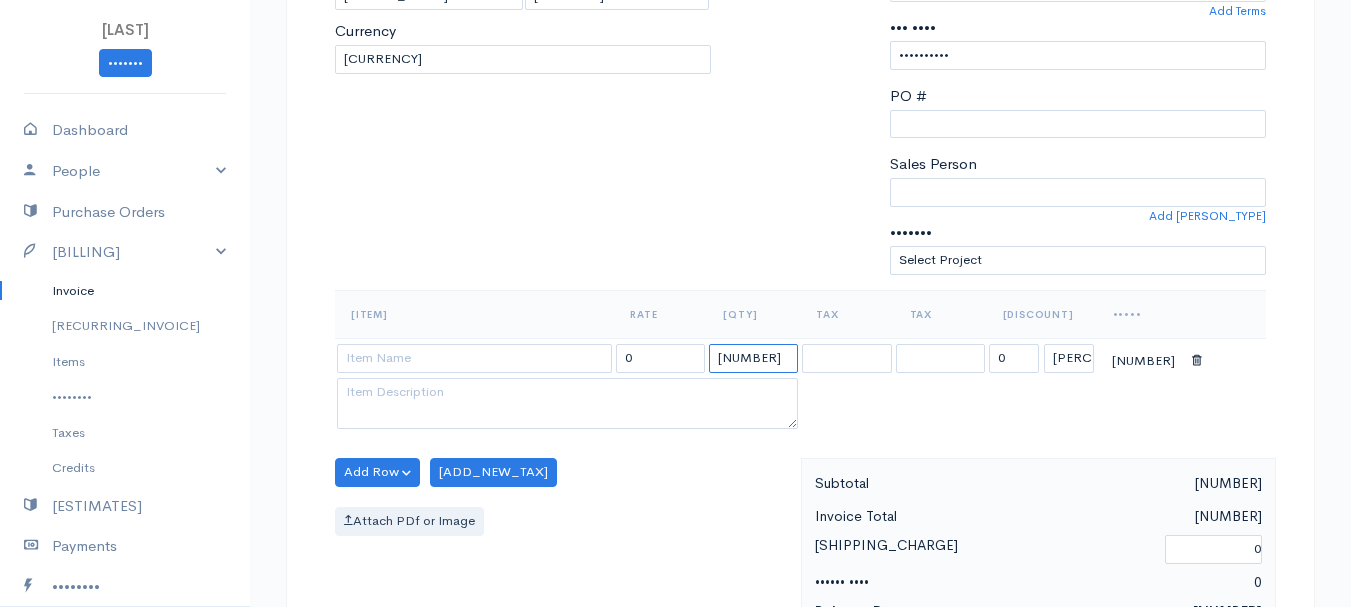 click on "[NUMBER]" at bounding box center (753, 358) 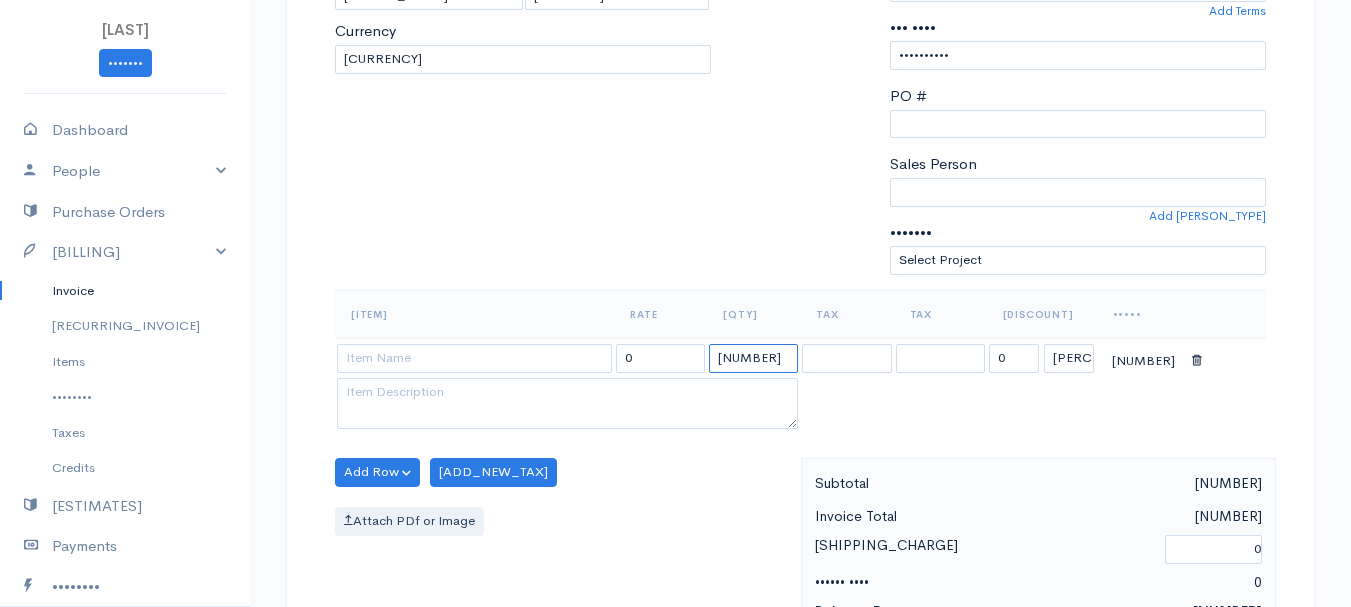 click on "[NUMBER]" at bounding box center (753, 358) 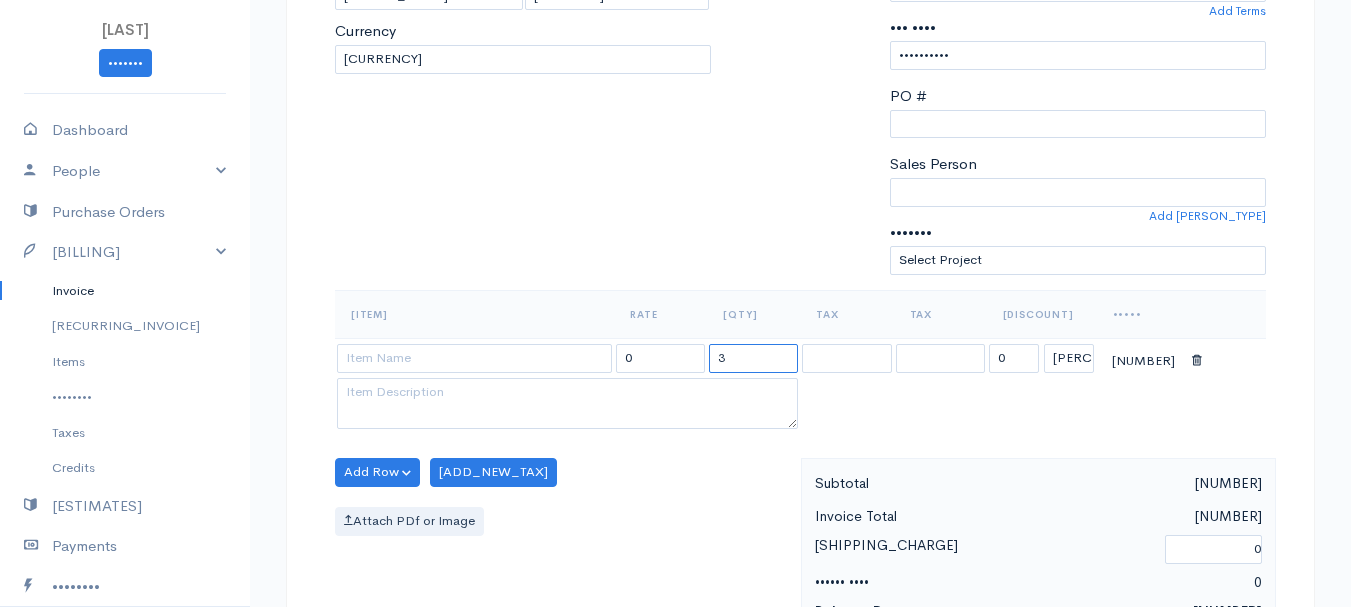 type on "3" 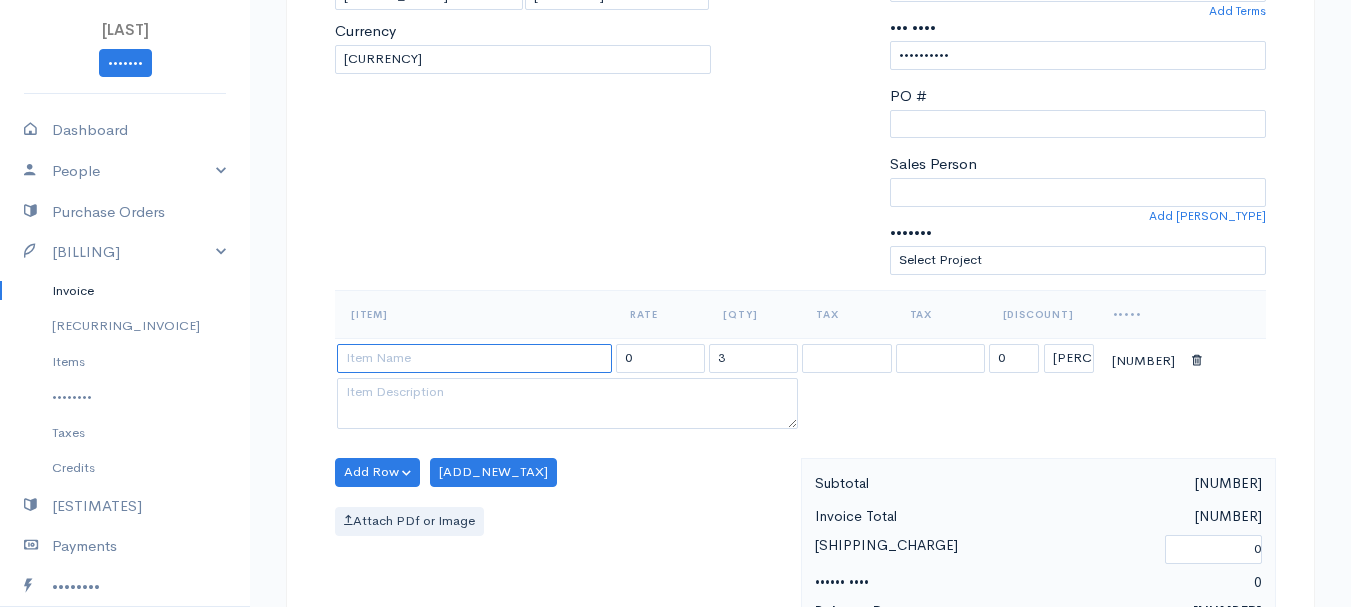 click at bounding box center (474, 358) 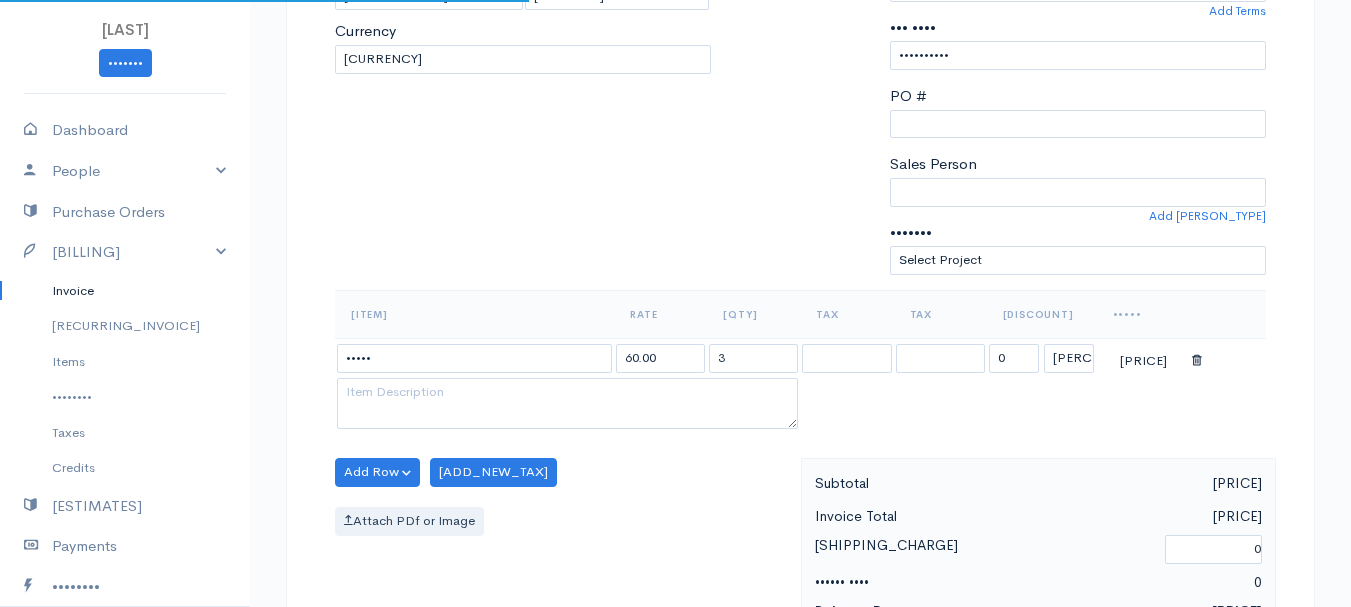 click on "•••• ••••••••••••••••
•••••••
•••••••••
••••••
•••••••
•••••••
••••• •••••
•••••••• ••••••
•••••••
•••••••
••••••••• •••••••
•••••
••••••••
•••••
•••••••
•••••••••
••••••••
••••••••
••••• ••••
••••••••
•••••••
••••••••
•• •••••••••••••
••••••
••••
•••••••••••••• ••••
•••••••
••• •••••••
••••• •• •••••••• •••••••      •••••• •• •••••• •••••• •••••• ••••• ••••• ••••••• •••••••• •••••• •••••• •••••• •••••• ••••••• ••••••••••• ••••••• ••••••• •••••••• ••••• ••••••• •••••••• •" at bounding box center (675, 464) 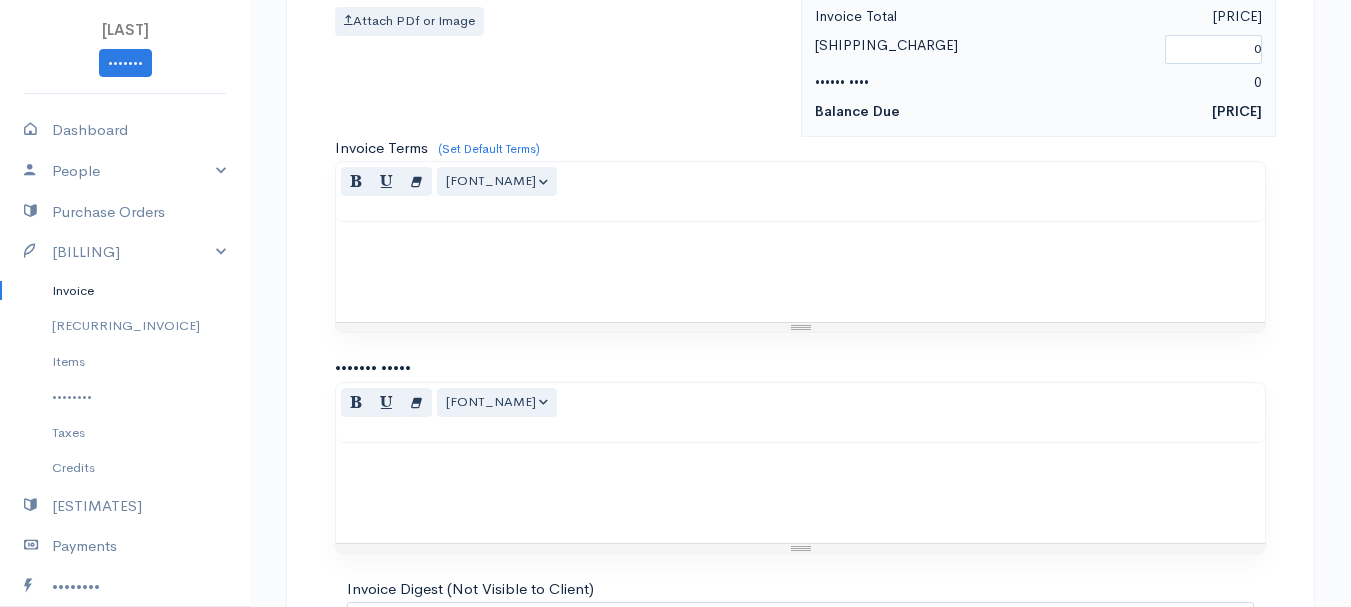 scroll, scrollTop: 1122, scrollLeft: 0, axis: vertical 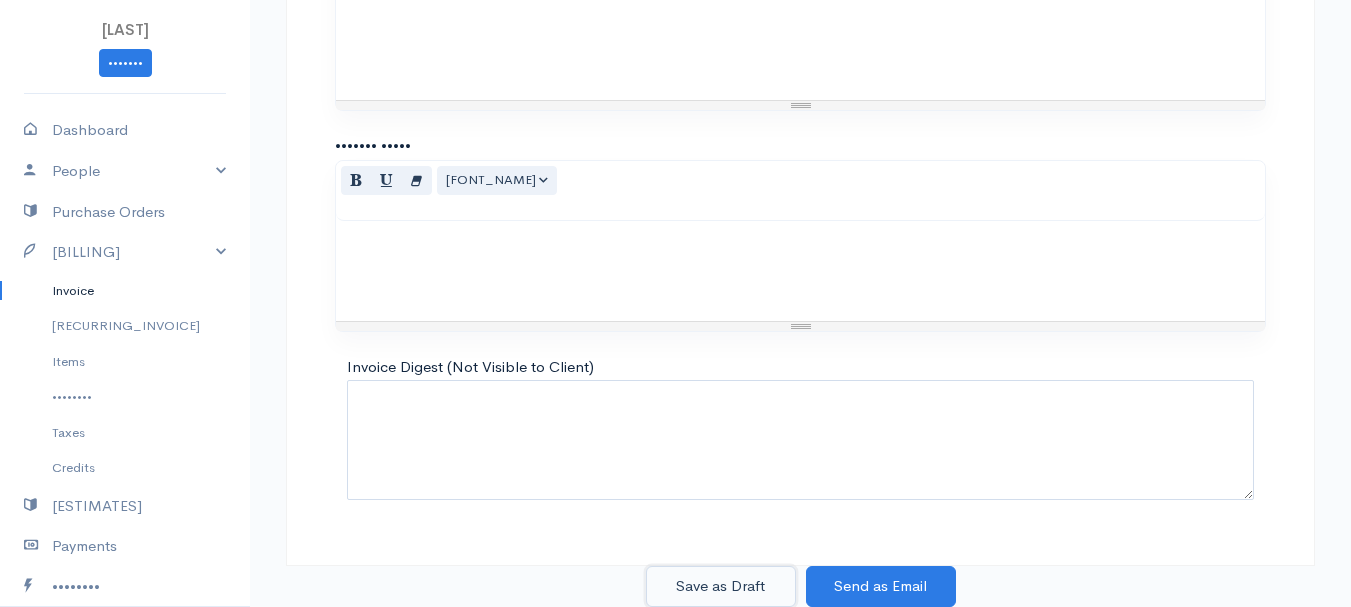 click on "Save as Draft" at bounding box center [721, 586] 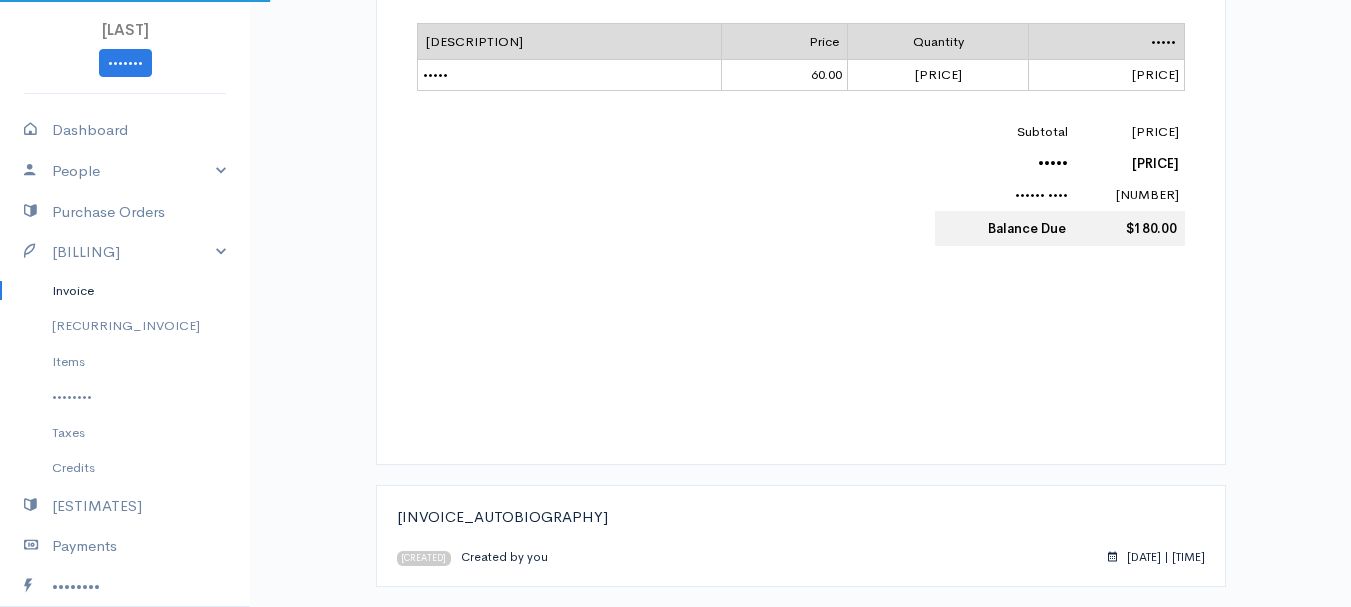 scroll, scrollTop: 0, scrollLeft: 0, axis: both 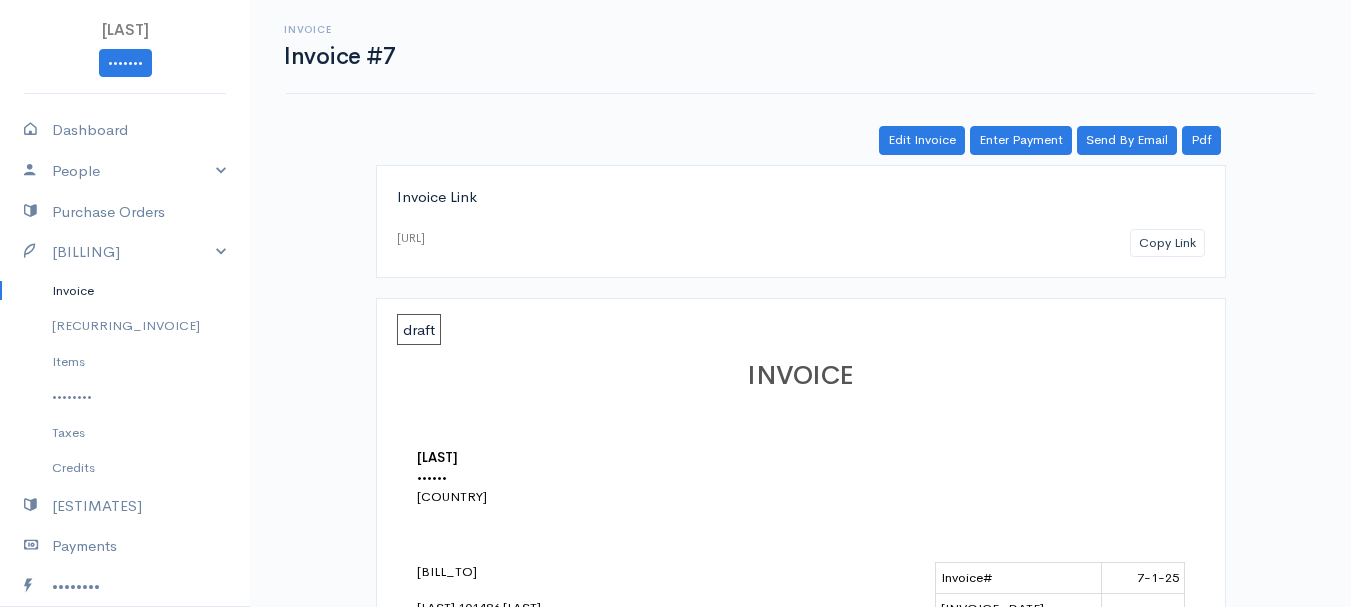 click on "Invoice" at bounding box center [125, 291] 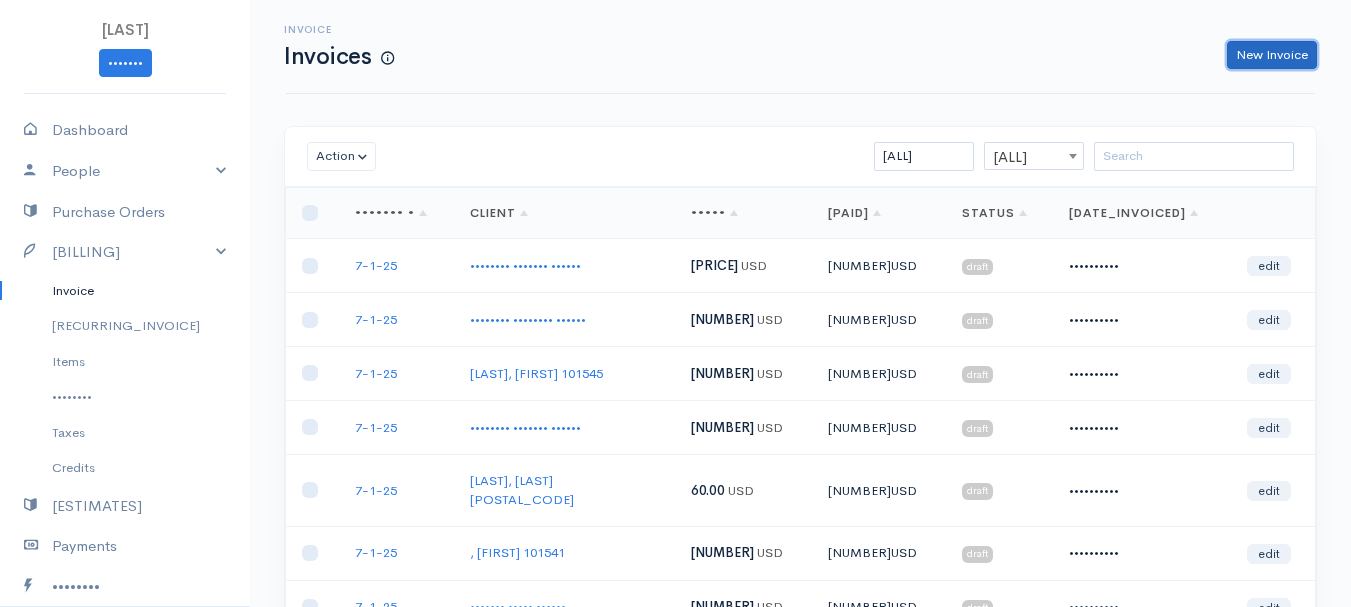click on "New Invoice" at bounding box center (1272, 55) 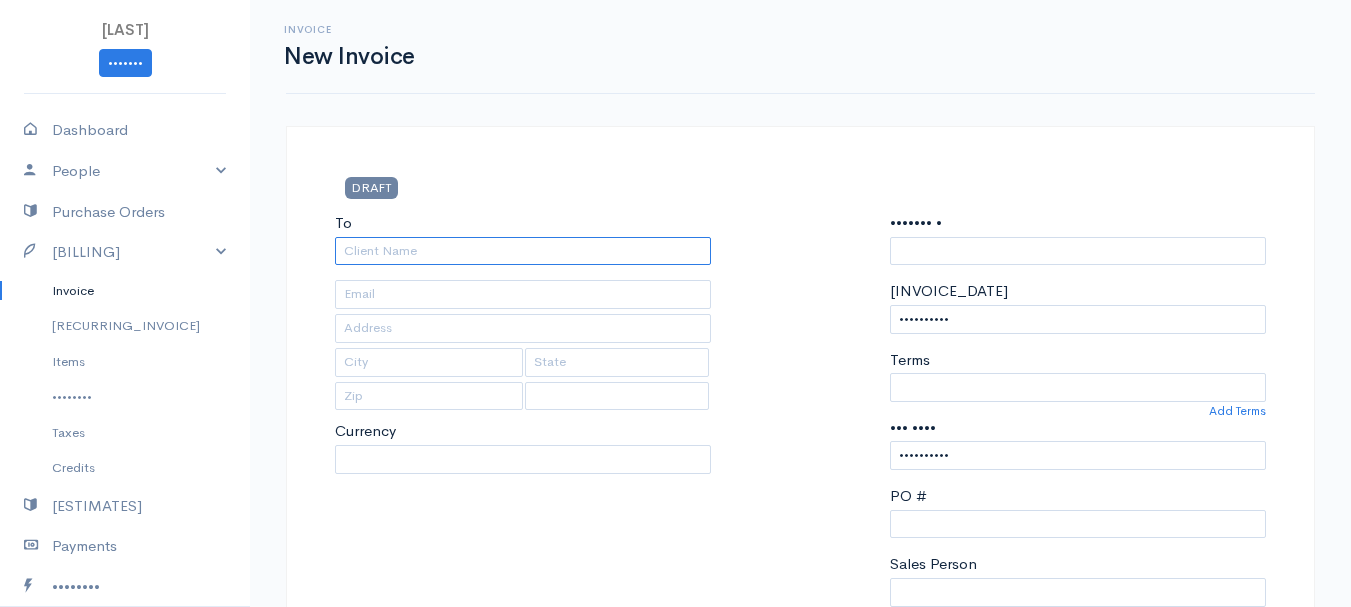 click on "To" at bounding box center [523, 251] 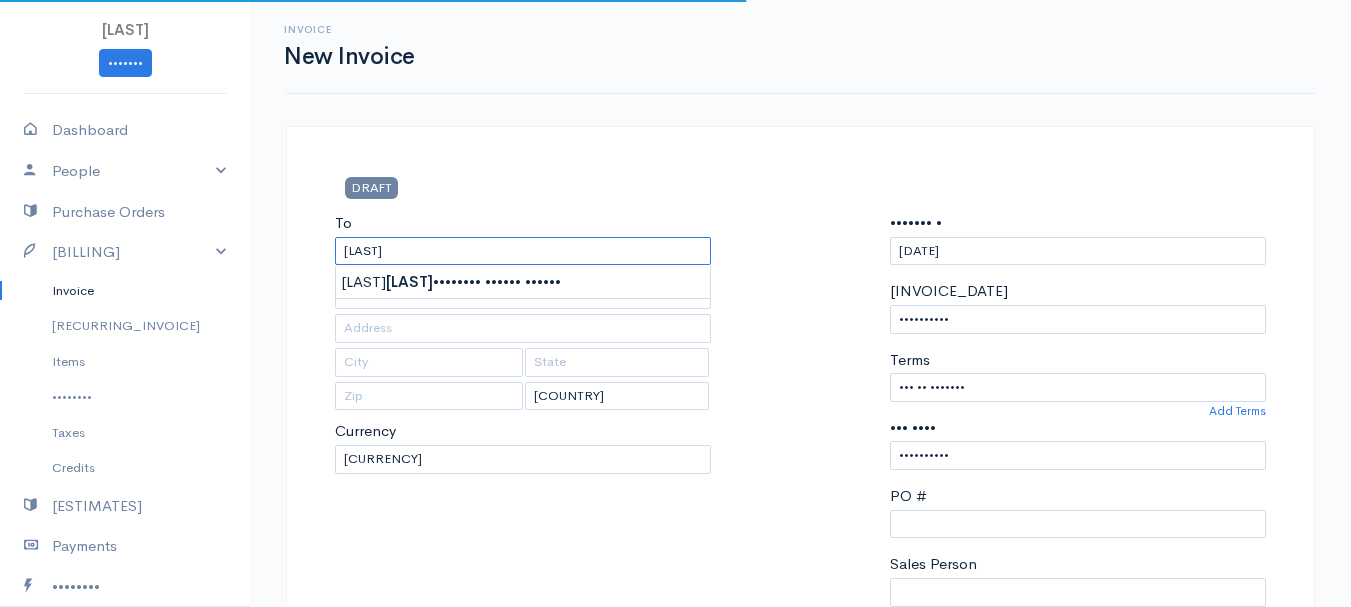 type on "[LAST], [LAST]         [POSTAL_CODE]" 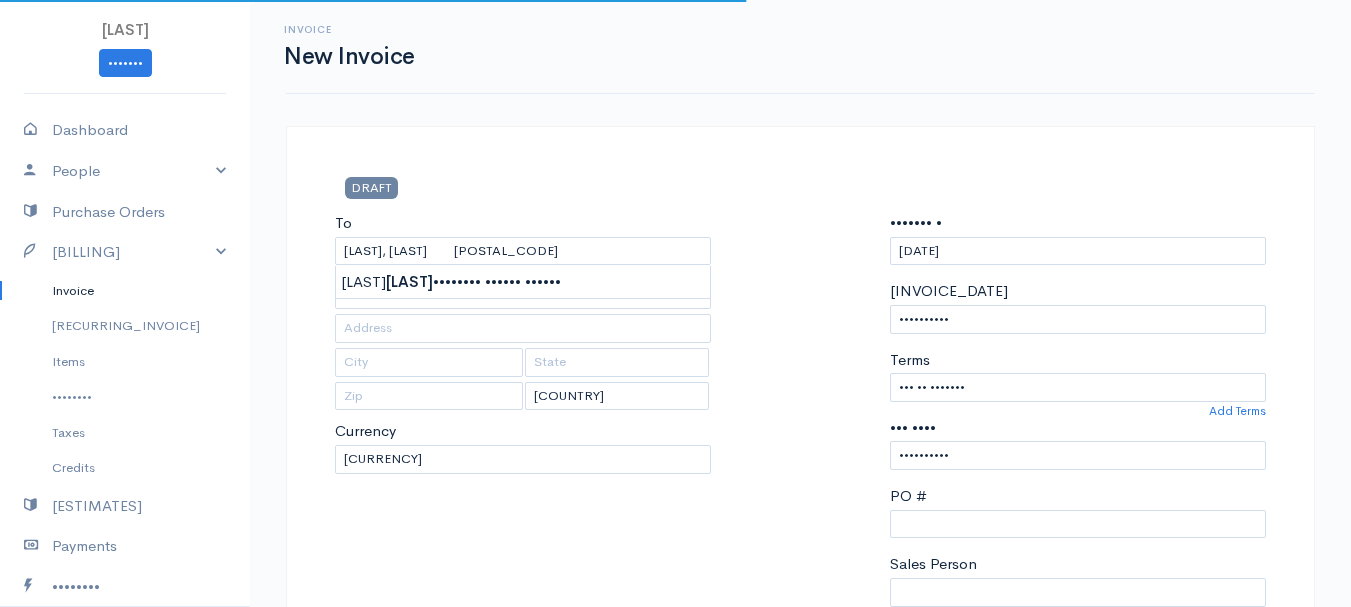 click on "[FIRST] [LAST]
Upgrade
Dashboard
People
Clients
Vendors
Staff Users
Purchase Orders
Billing
Invoice
Recurring Invoice
Items
Services
Taxes
Credits
Estimates
Payments
Expenses
Track Time
Projects
Reports
Settings
My Organizations
Logout
Help
@CloudBooksApp 2022
Invoice
New Invoice
DRAFT To [LAST], [FIRST]         101259 [Choose Country] United States Canada United Kingdom Afghanistan Albania Algeria American Samoa Andorra Anguilla Angola Antarctica Argentina Kip" at bounding box center [675, 864] 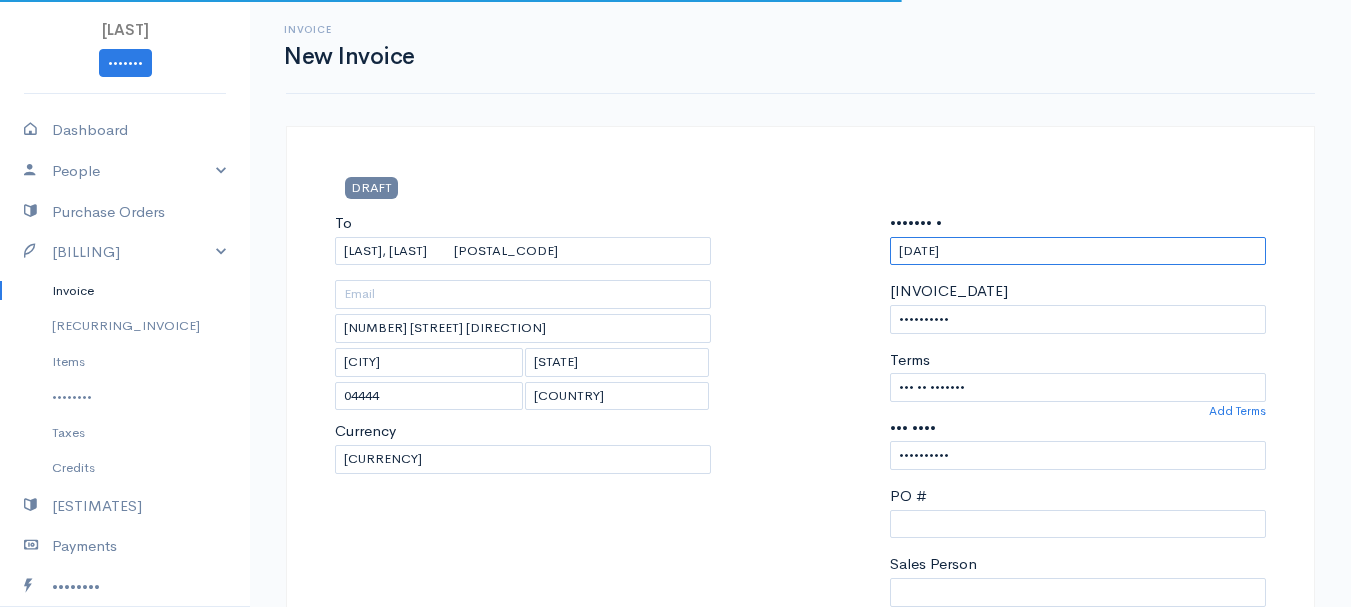 click on "[DATE]" at bounding box center [1078, 251] 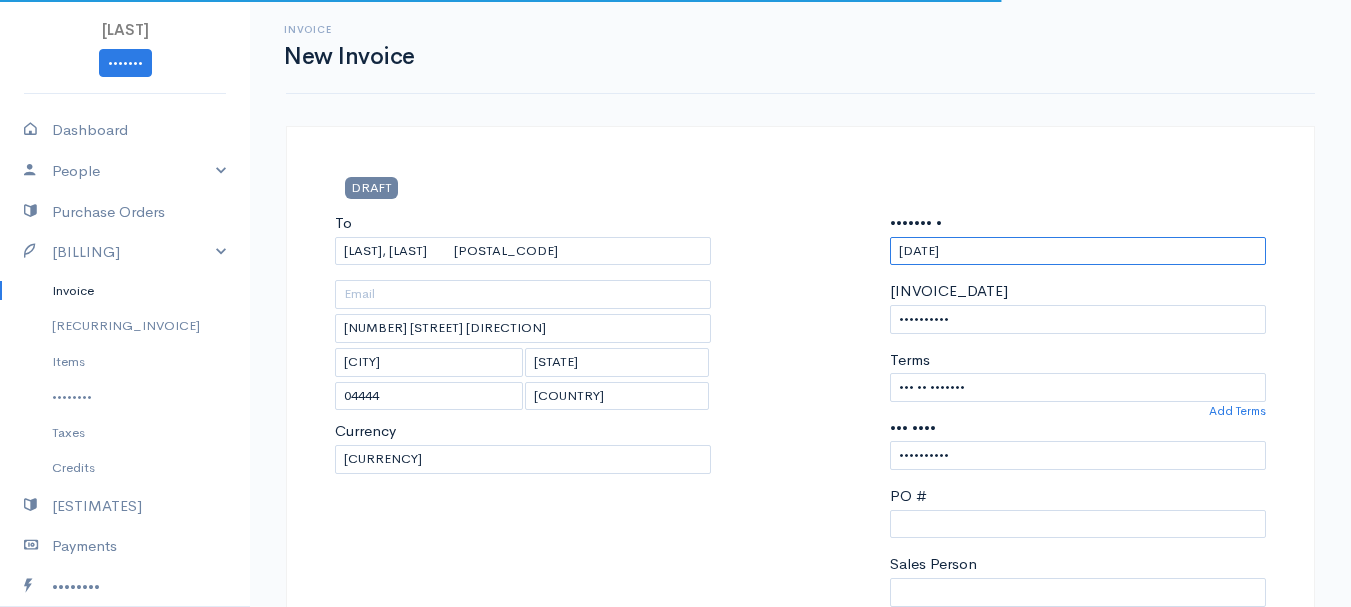 click on "[DATE]" at bounding box center [1078, 251] 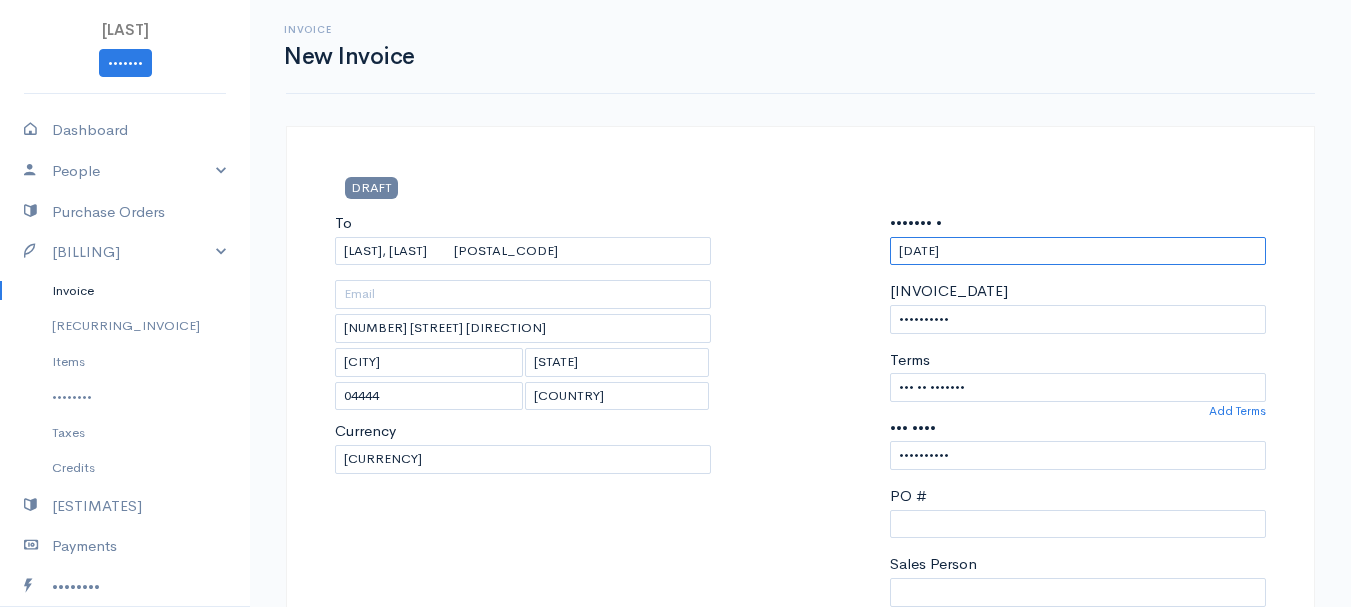 paste on "7-1-25" 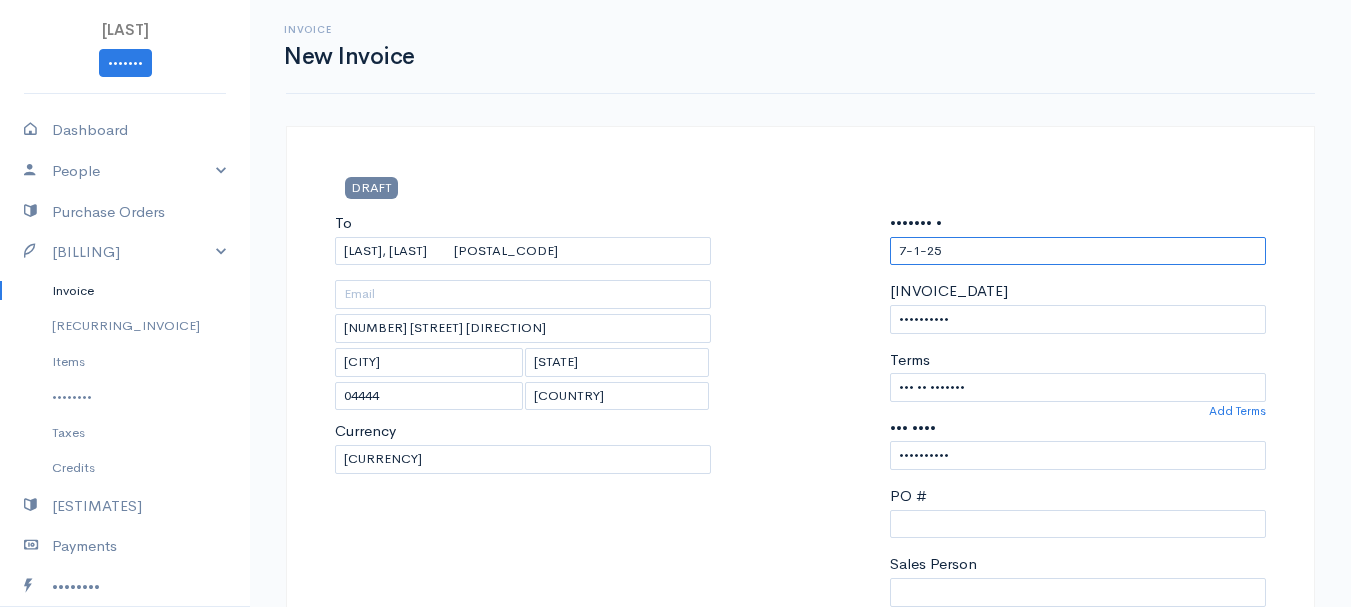 scroll, scrollTop: 400, scrollLeft: 0, axis: vertical 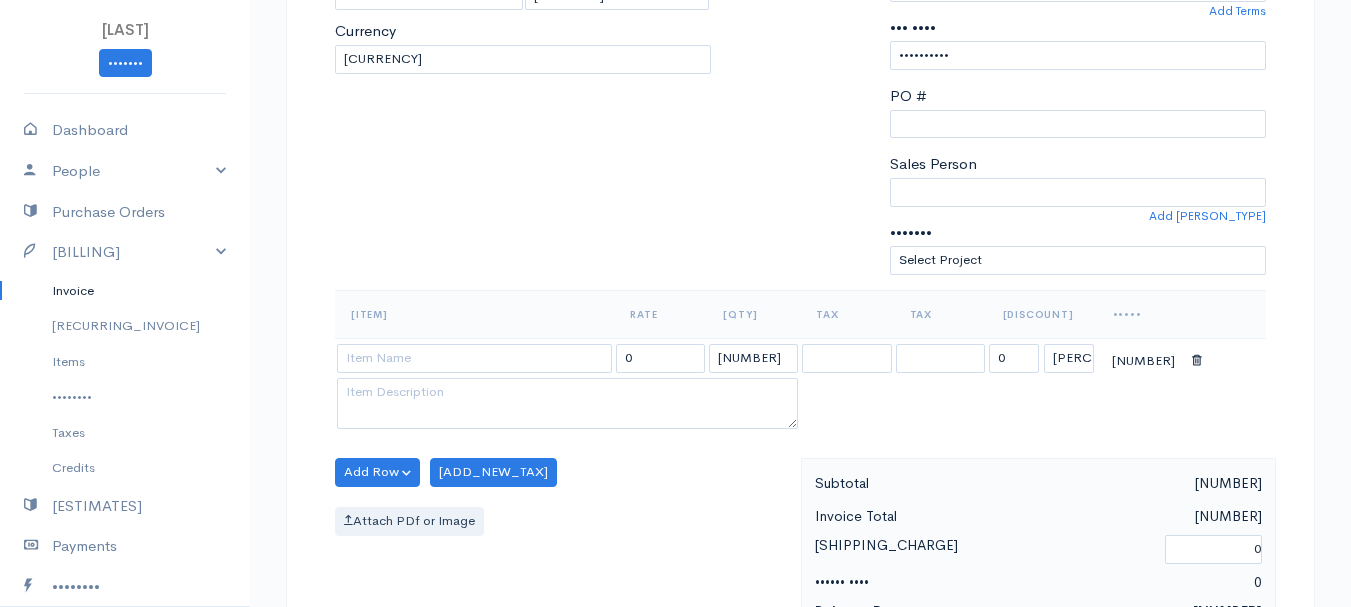 type on "7-1-25" 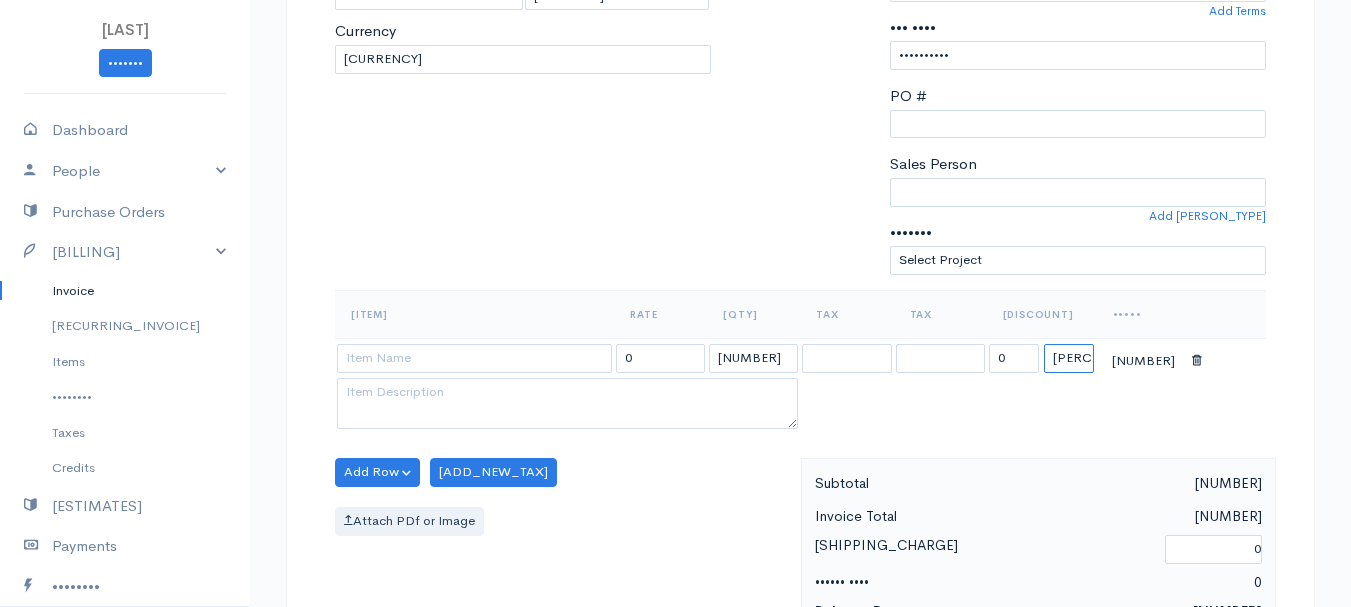 click on "(%) Flat" at bounding box center (1069, 358) 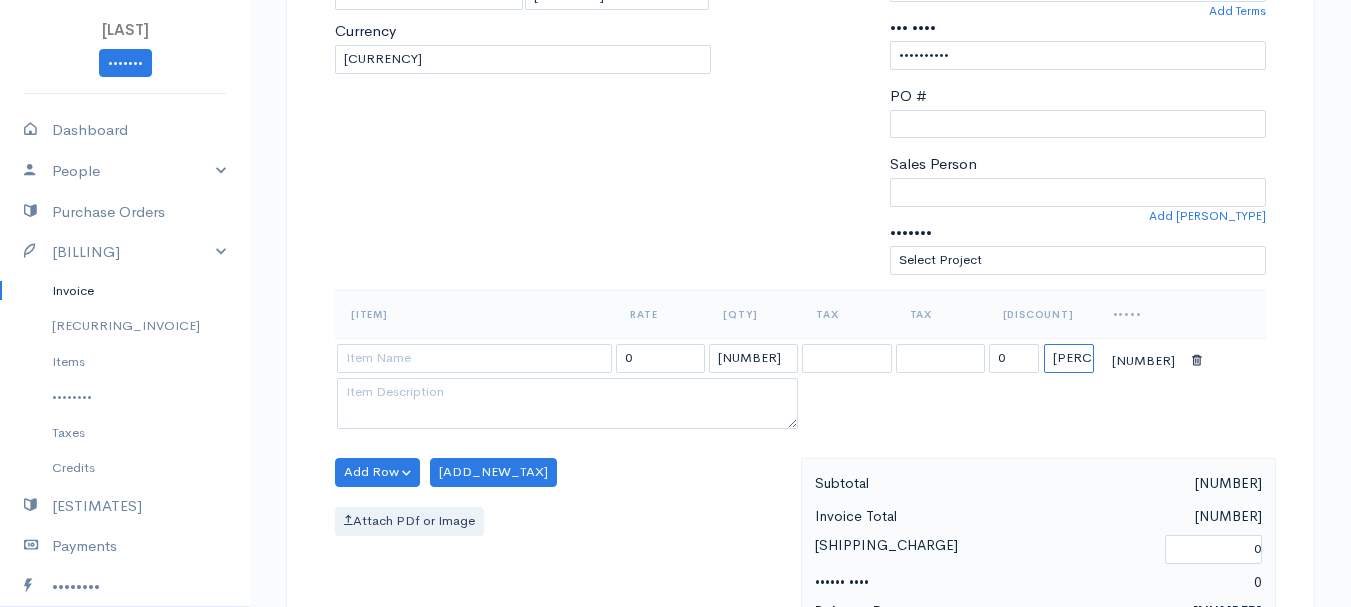 click on "(%) Flat" at bounding box center [1069, 358] 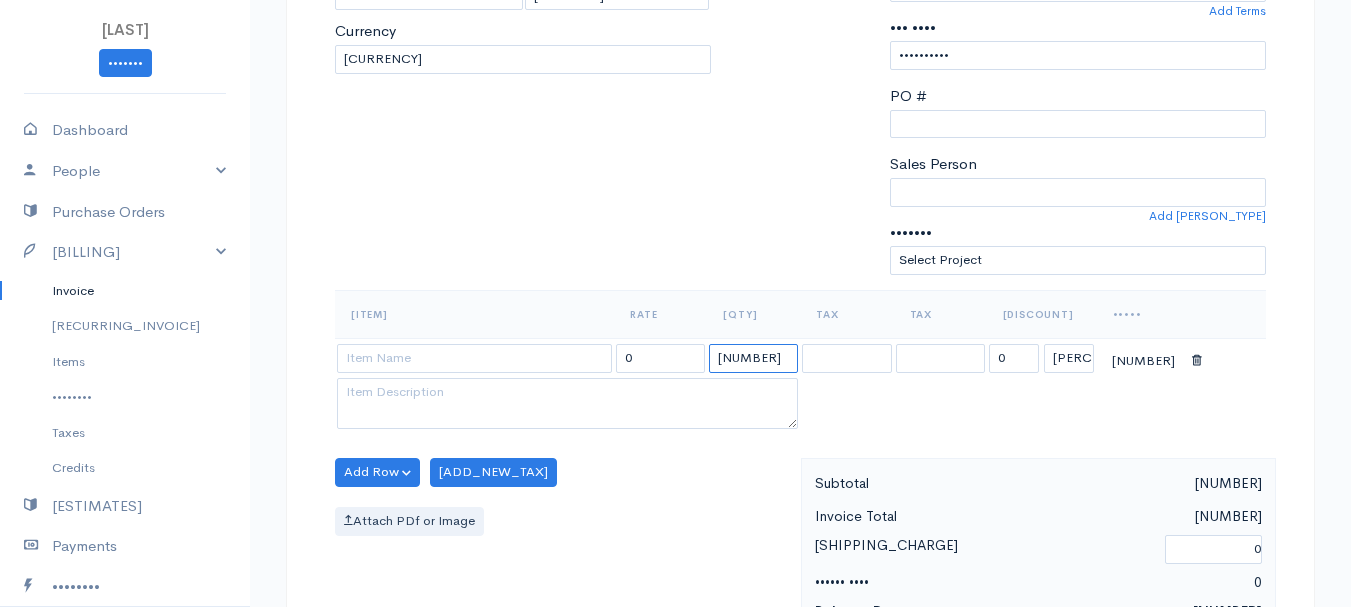 click on "[NUMBER]" at bounding box center [753, 358] 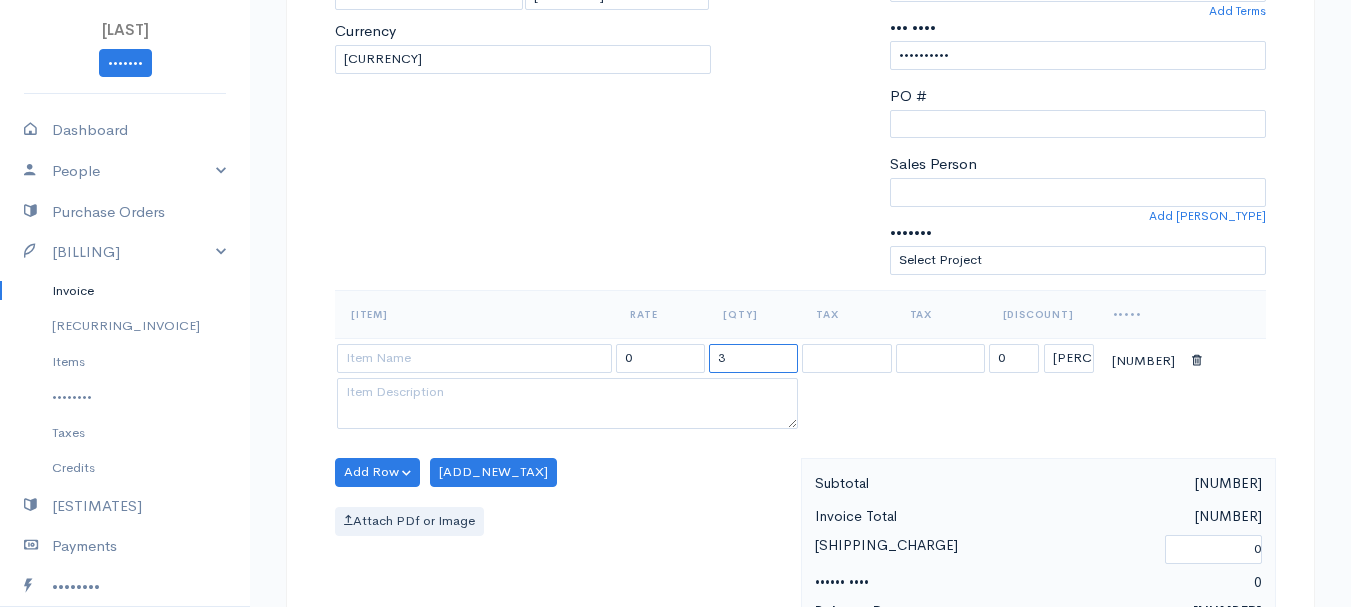type on "3" 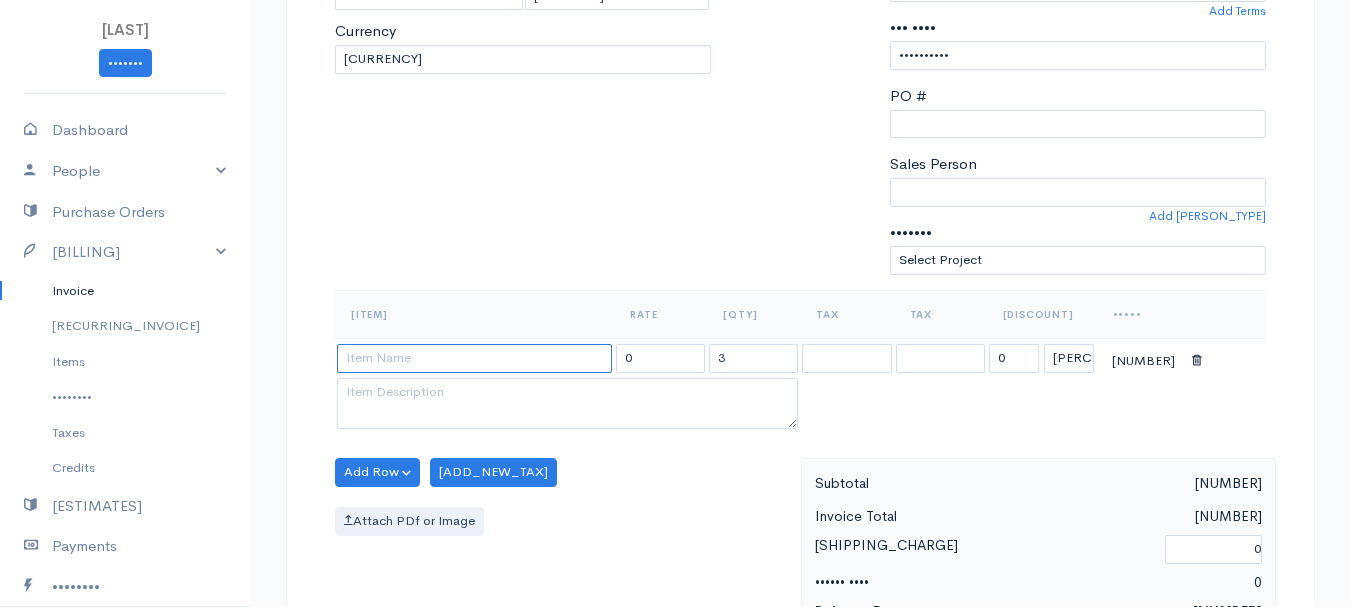 click at bounding box center [474, 358] 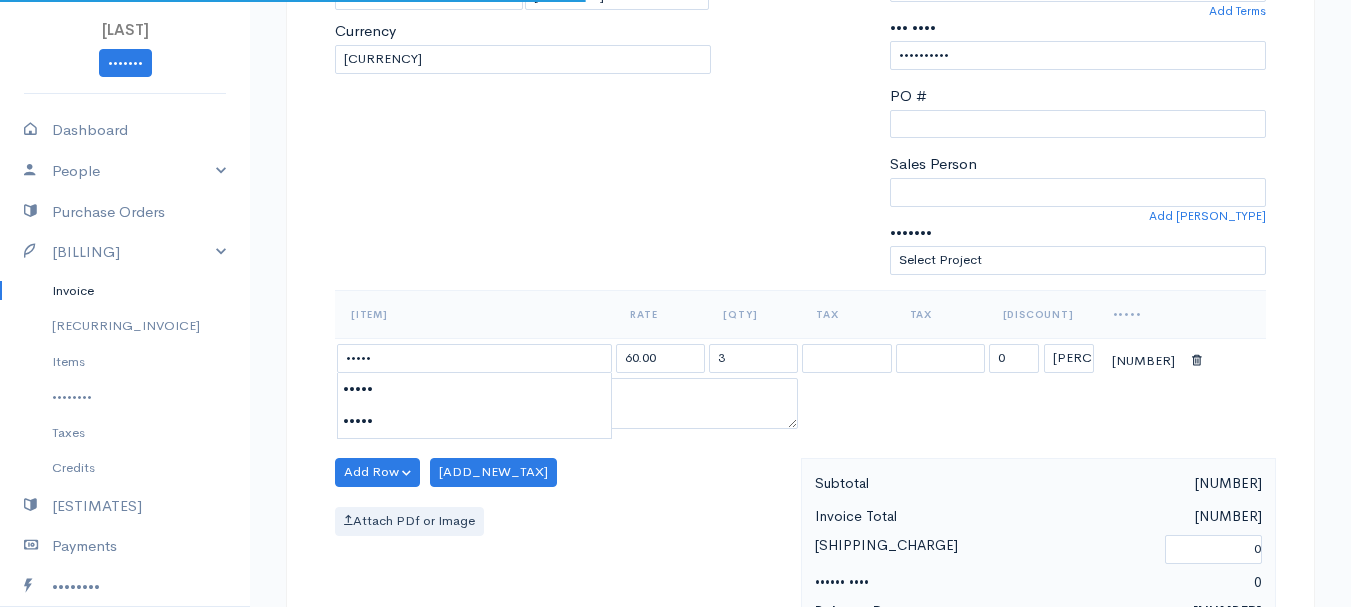 click on "elopment
Upgrade
Dashboard
People
Clients
Vendors
Staff Users
Purchase Orders
Billing
Invoice
Recurring Invoice
Items
Services
Taxes
Credits
Estimates
Payments
Expenses
Track Time
Projects
Reports
Settings
My Organizations
Logout
Help
@CloudBooksApp [YEAR]
Invoice
New Invoice
DRAFT To [LAST], [FIRST]         [NUMBER] [NUMBER] [STREET] [CITY] [STATE] [POSTAL_CODE] [COUNTRY] [COUNTRY] [COUNTRY] [COUNTRY]" at bounding box center [675, 464] 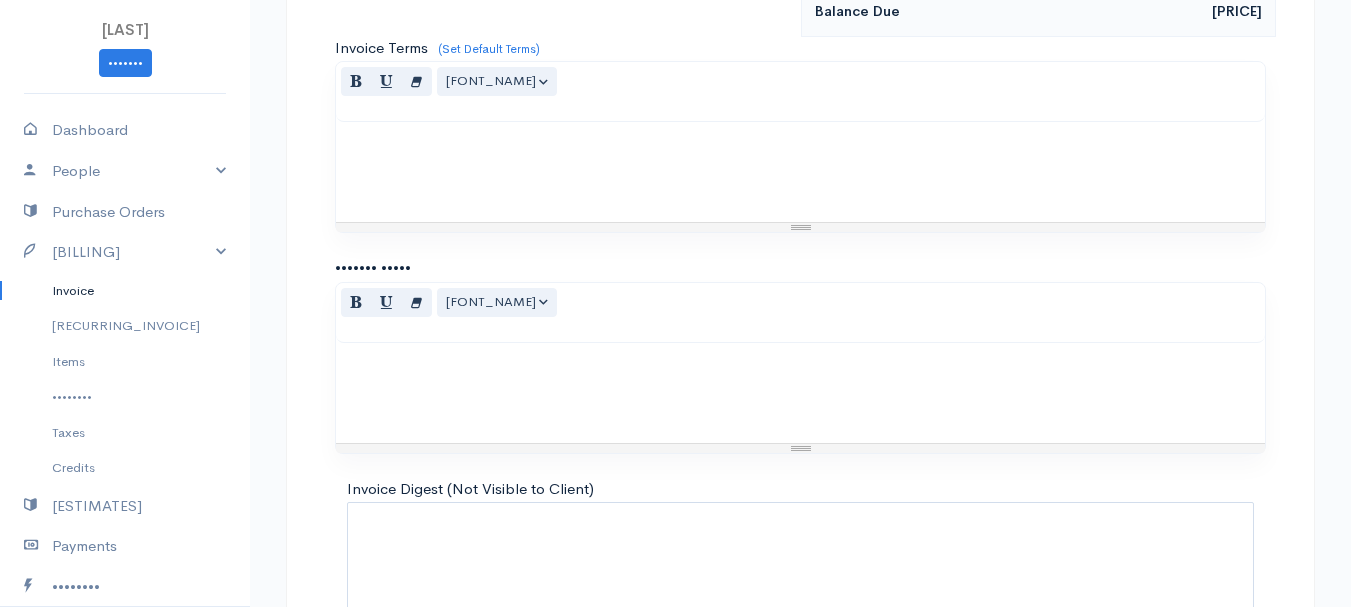scroll, scrollTop: 1122, scrollLeft: 0, axis: vertical 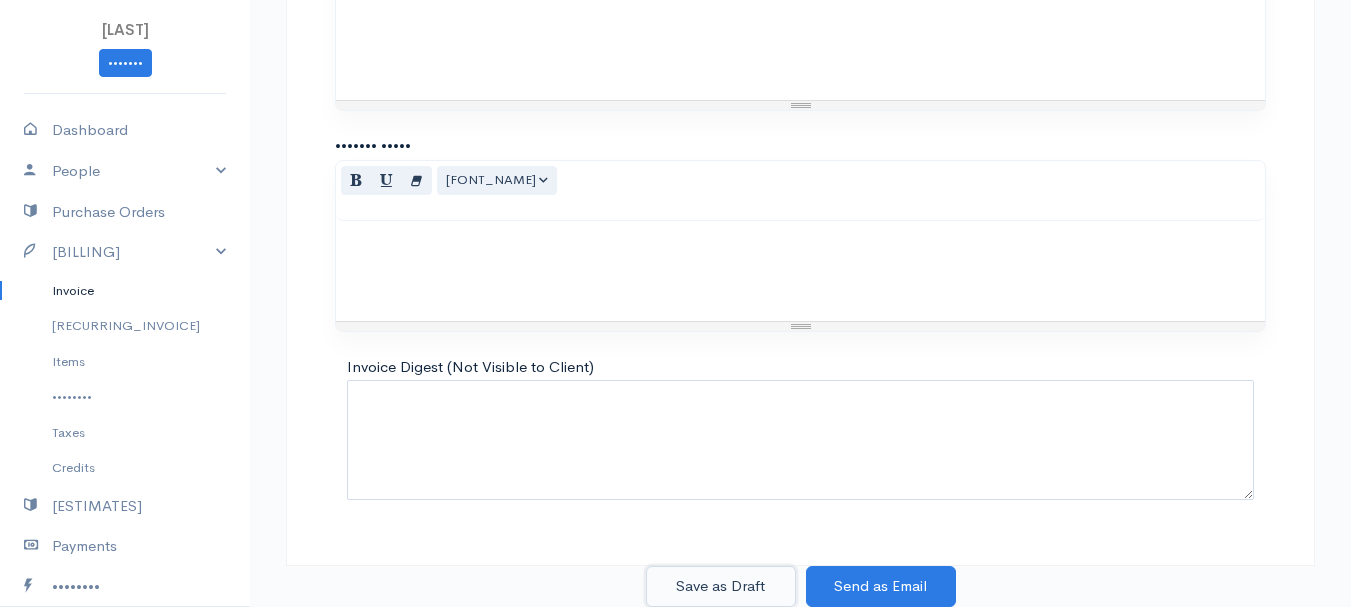 click on "Save as Draft" at bounding box center (721, 586) 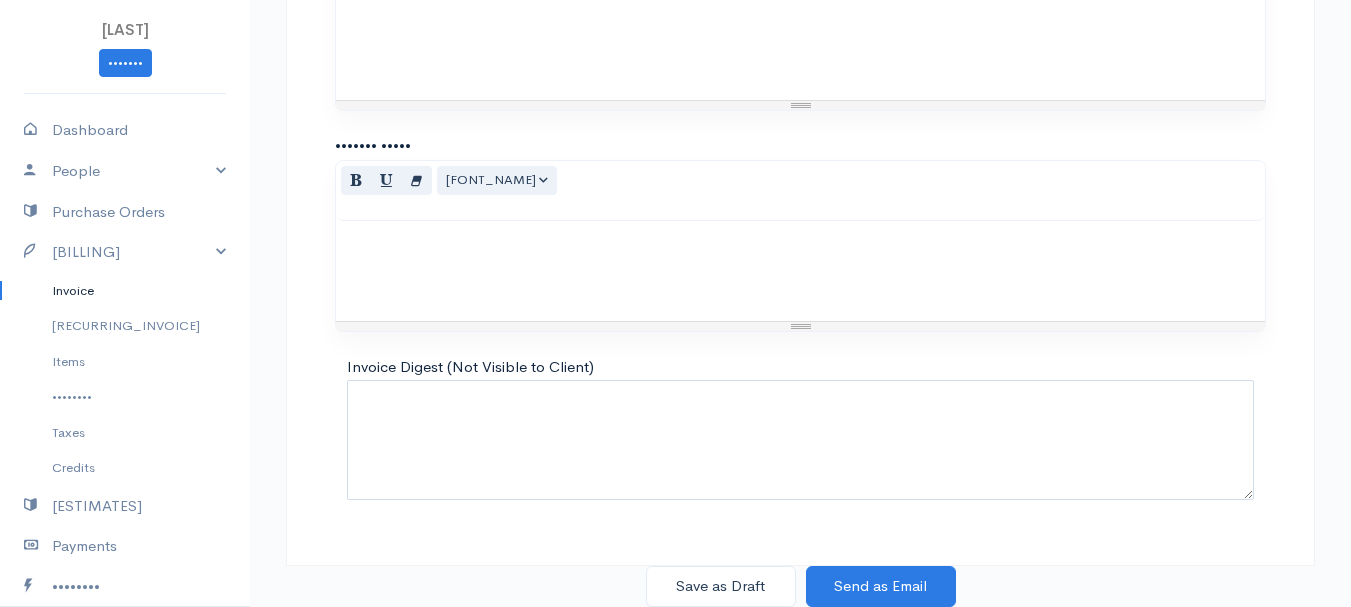 scroll, scrollTop: 0, scrollLeft: 0, axis: both 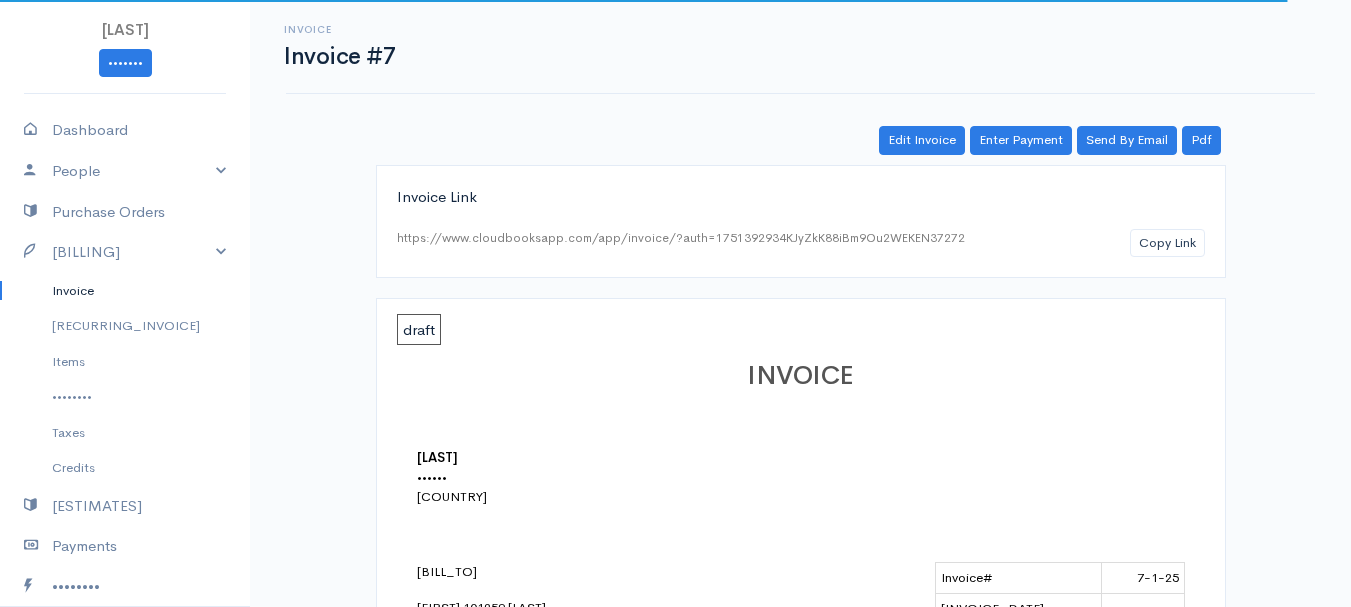 click on "Invoice" at bounding box center [125, 291] 